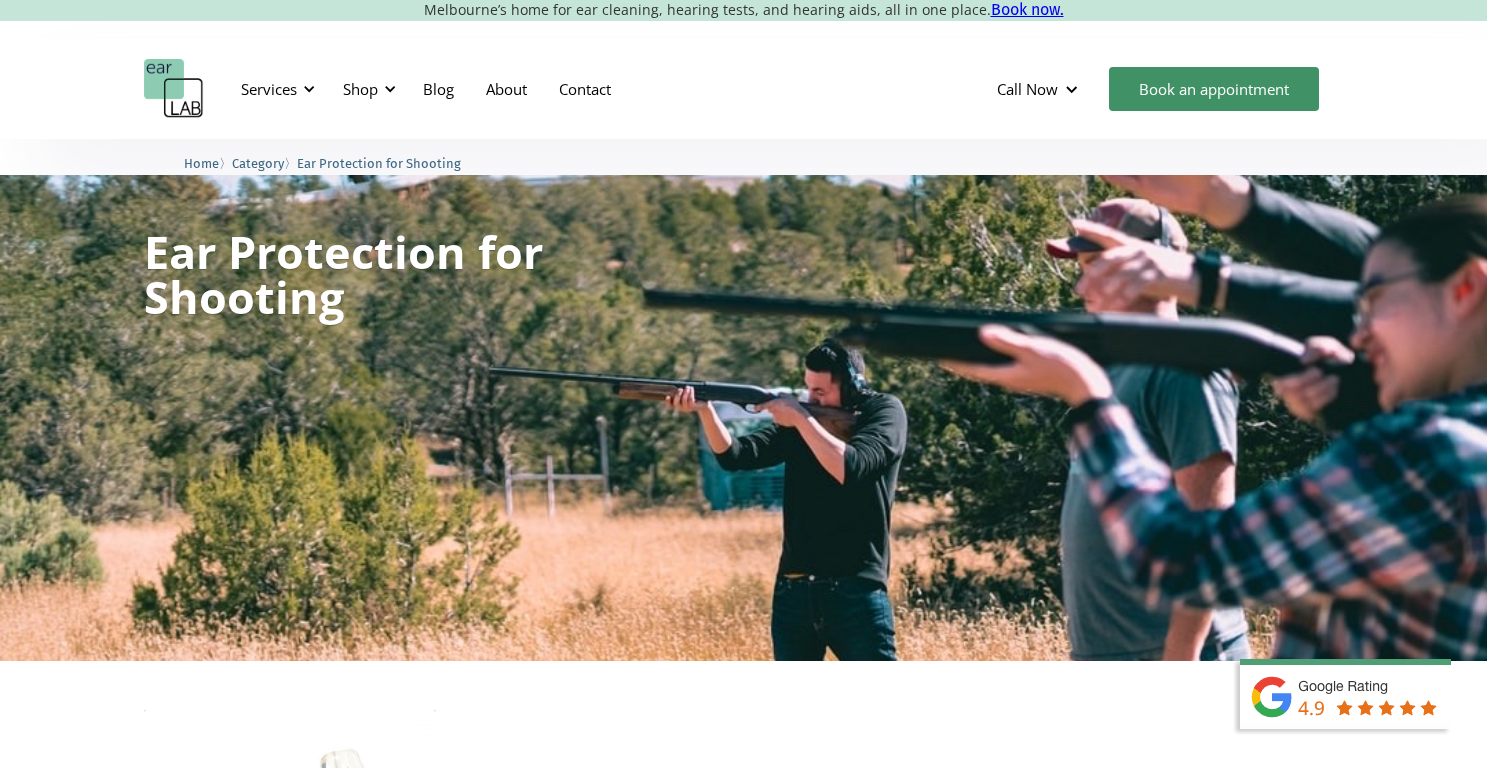 scroll, scrollTop: 0, scrollLeft: 0, axis: both 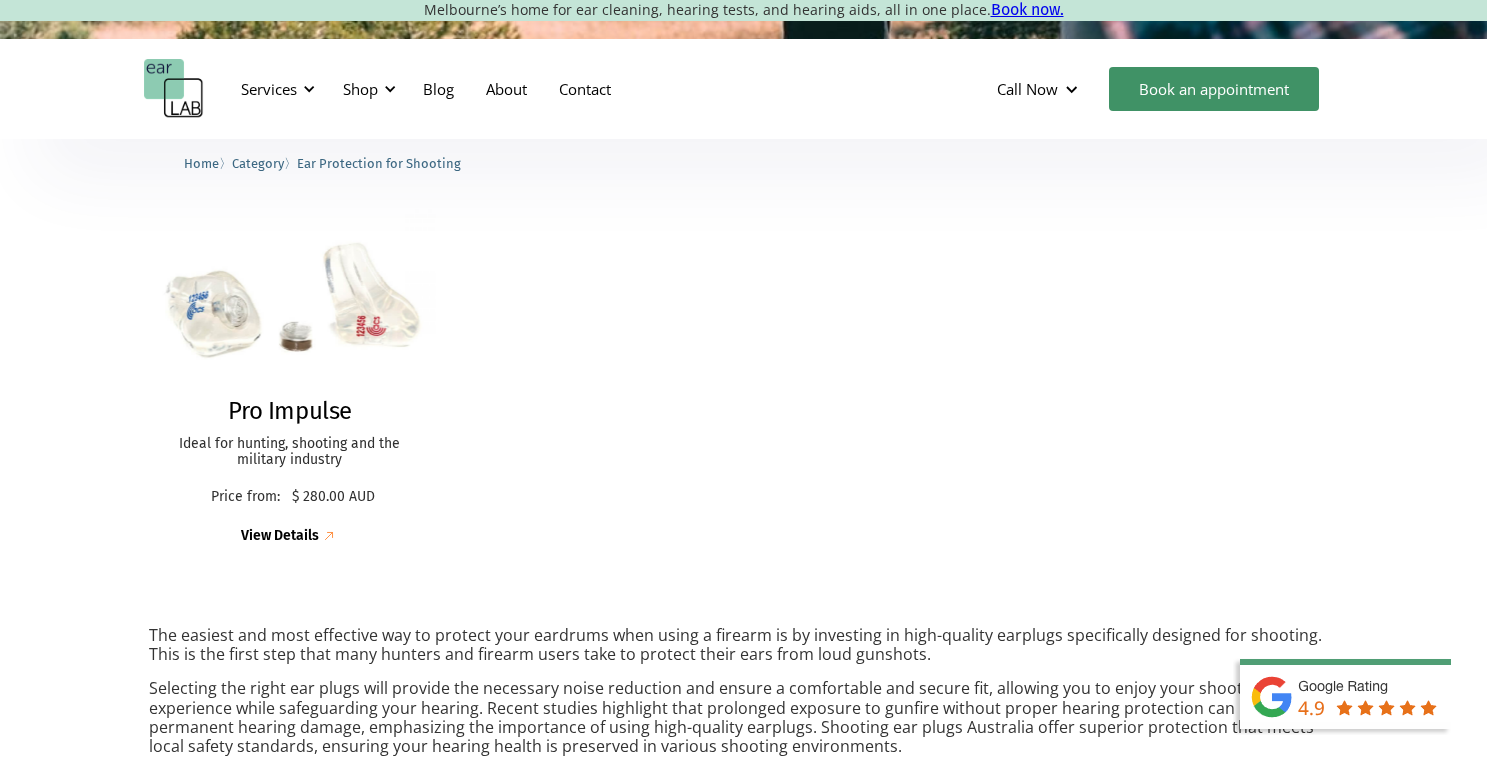 click on "Pro Impulse" at bounding box center [290, 411] 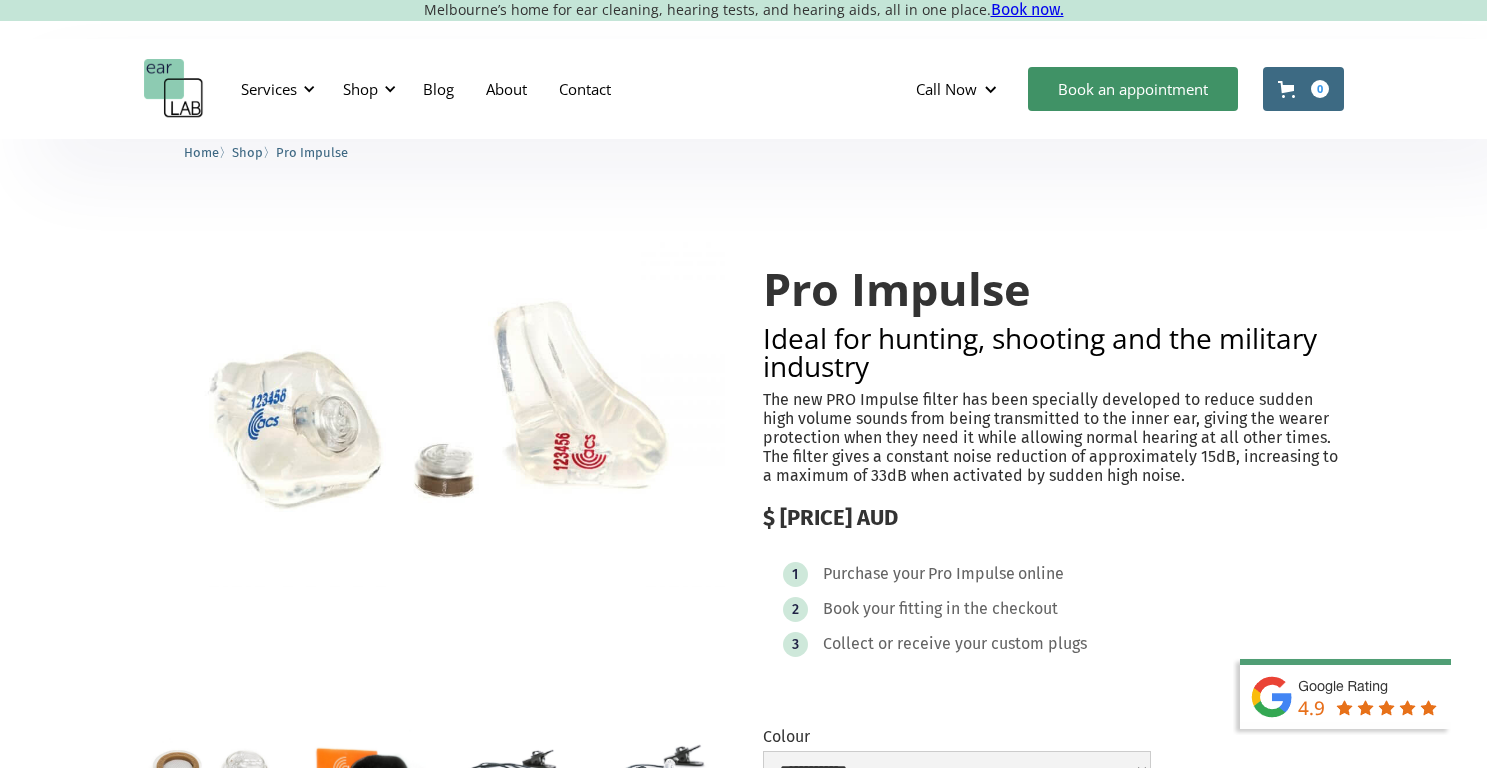 scroll, scrollTop: 0, scrollLeft: 0, axis: both 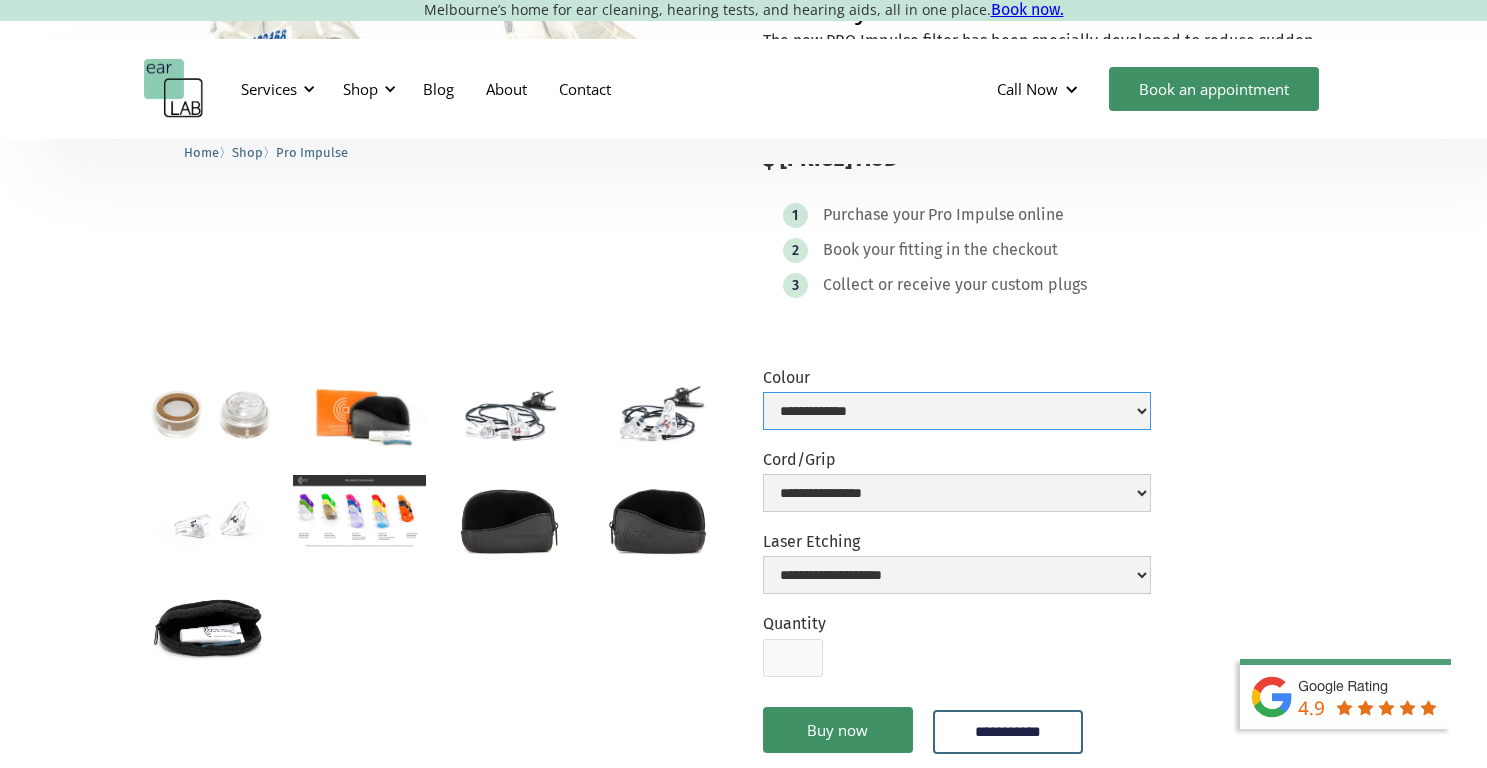 click on "**********" at bounding box center [957, 411] 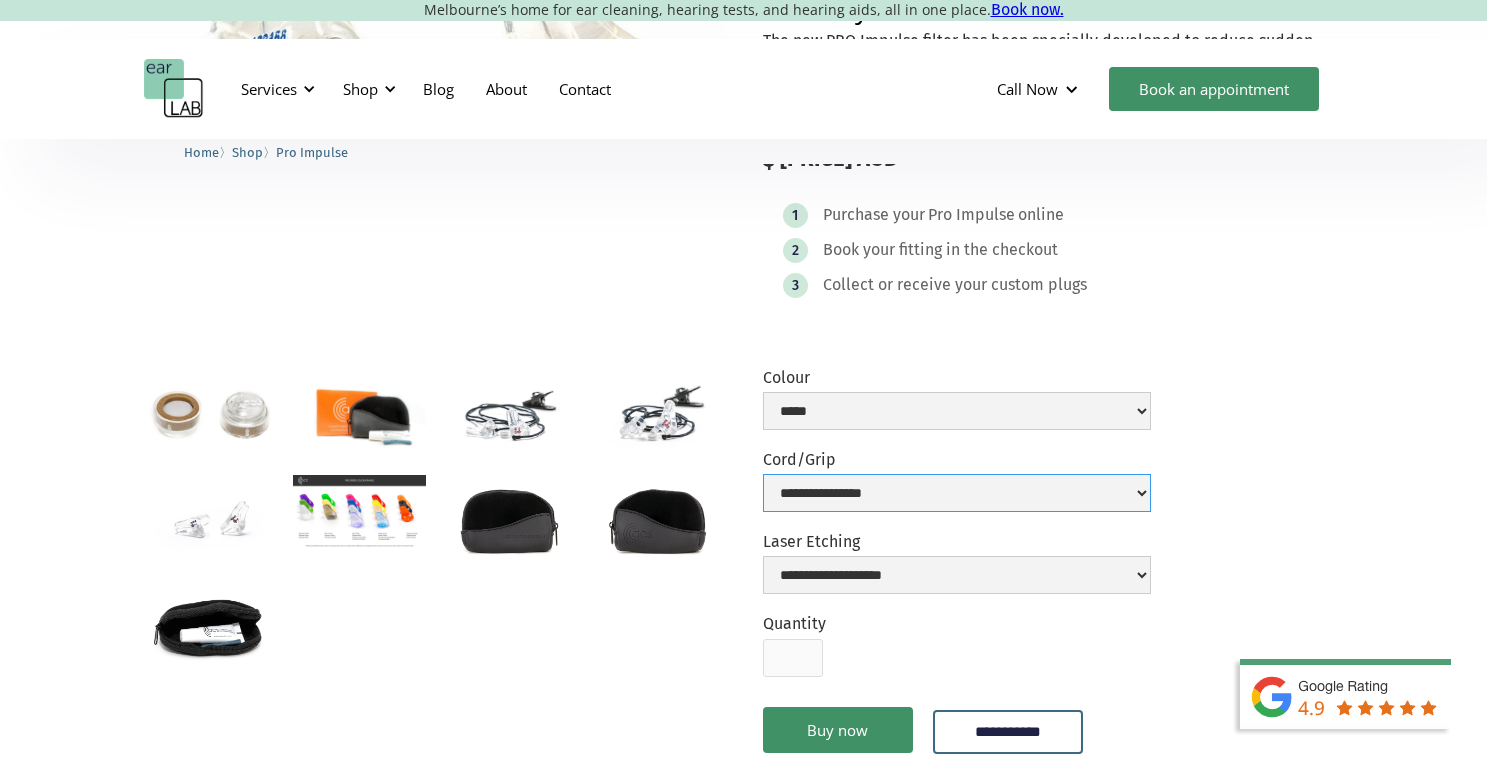 click on "**********" at bounding box center [957, 493] 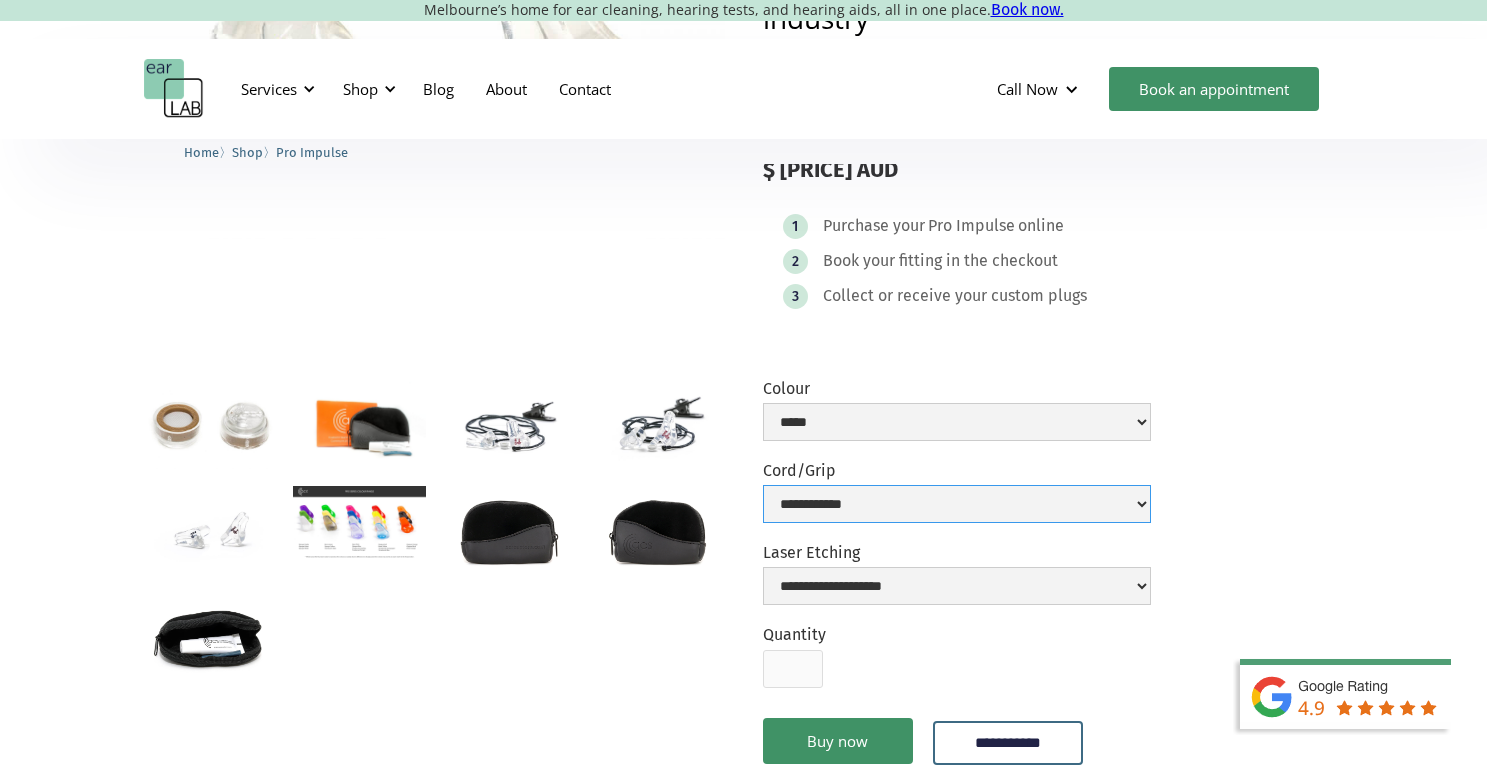 scroll, scrollTop: 383, scrollLeft: 0, axis: vertical 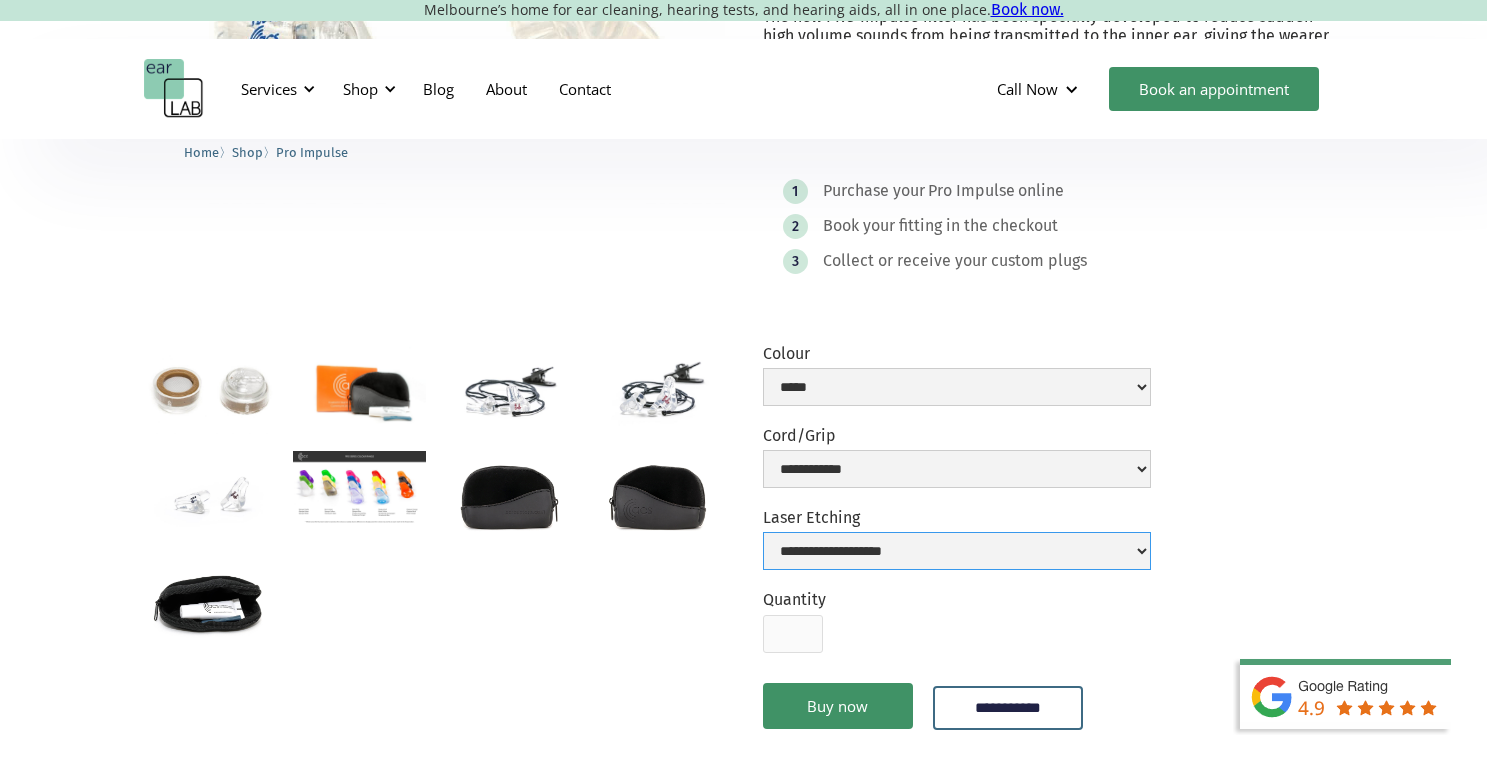 click on "**********" at bounding box center (957, 551) 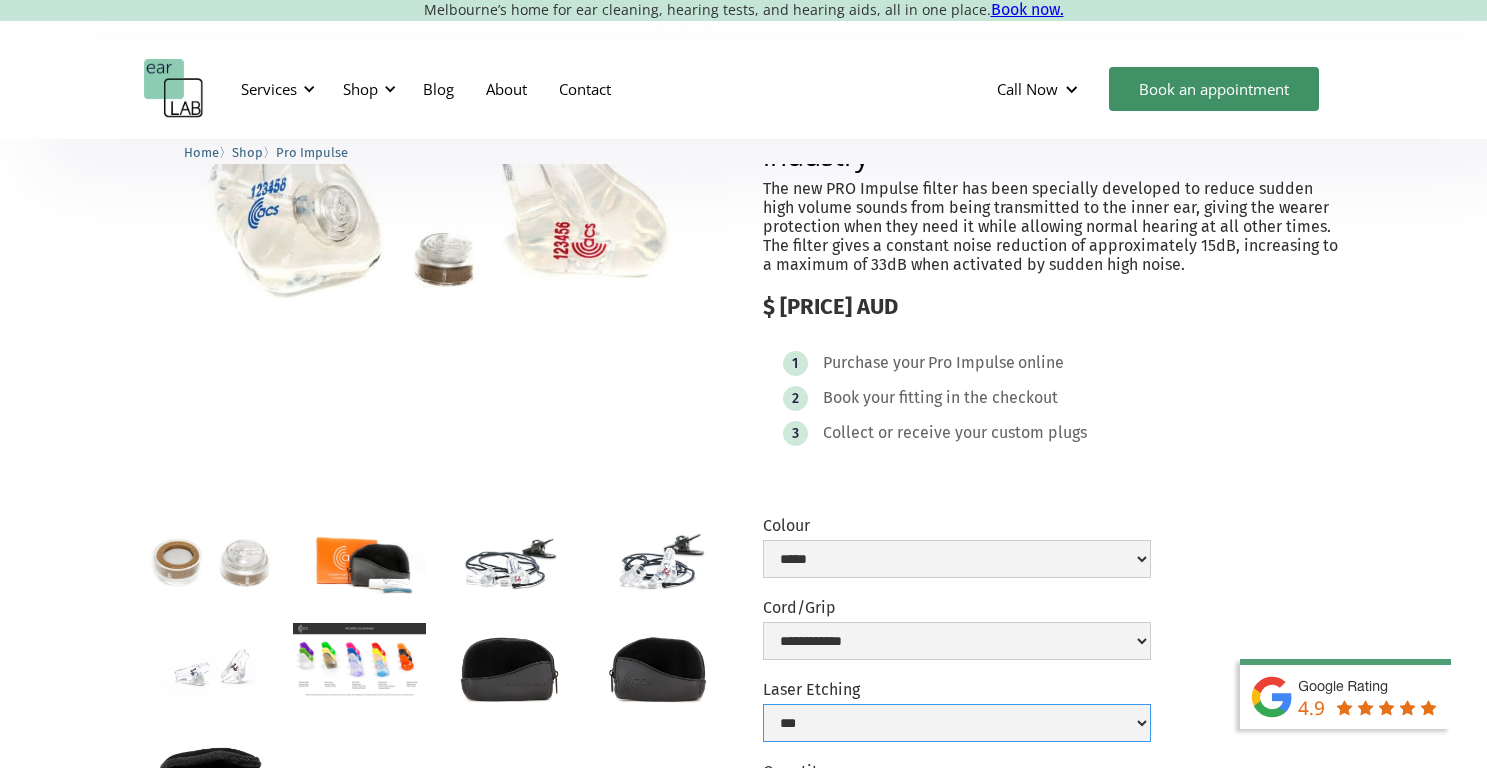 scroll, scrollTop: 220, scrollLeft: 0, axis: vertical 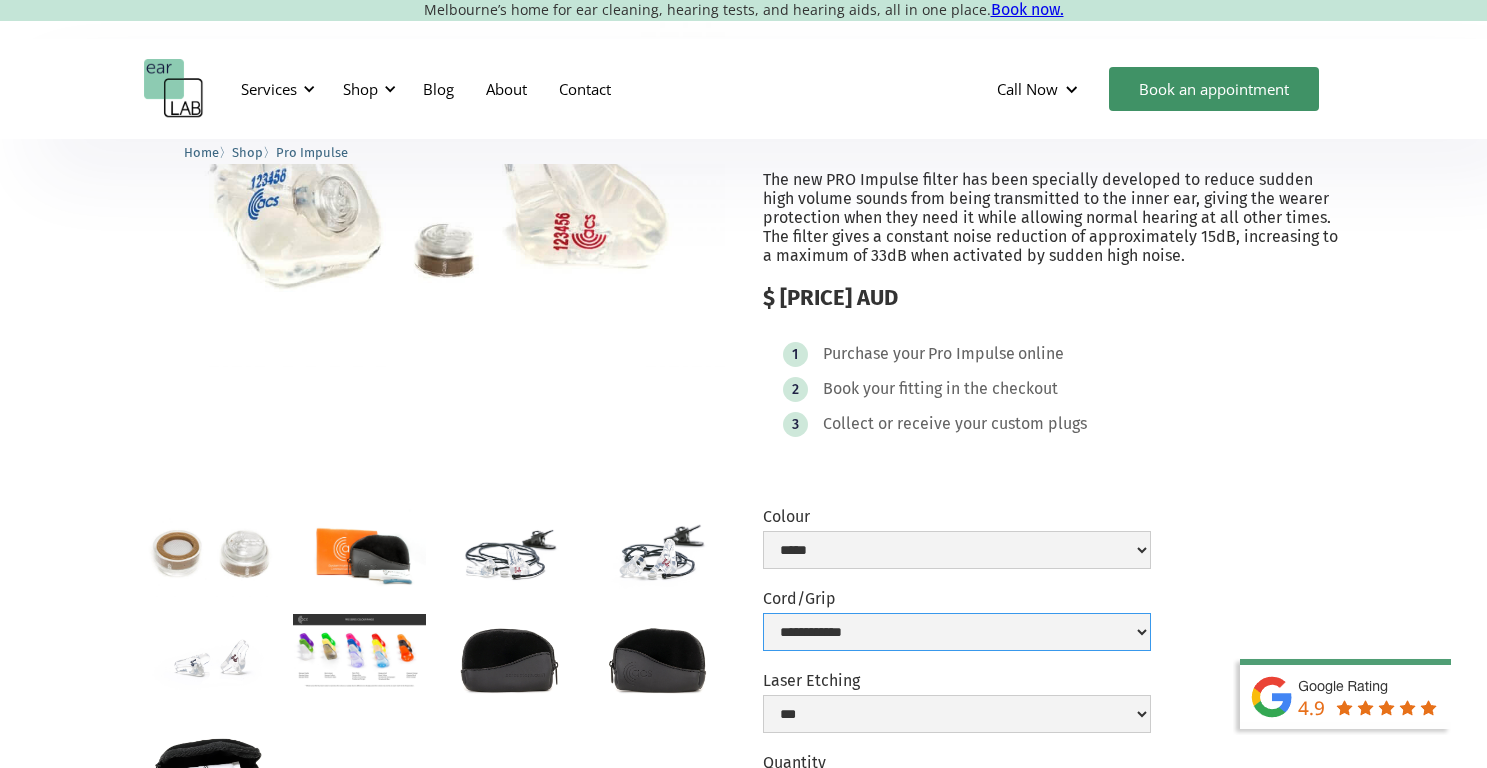 click on "**********" at bounding box center (957, 632) 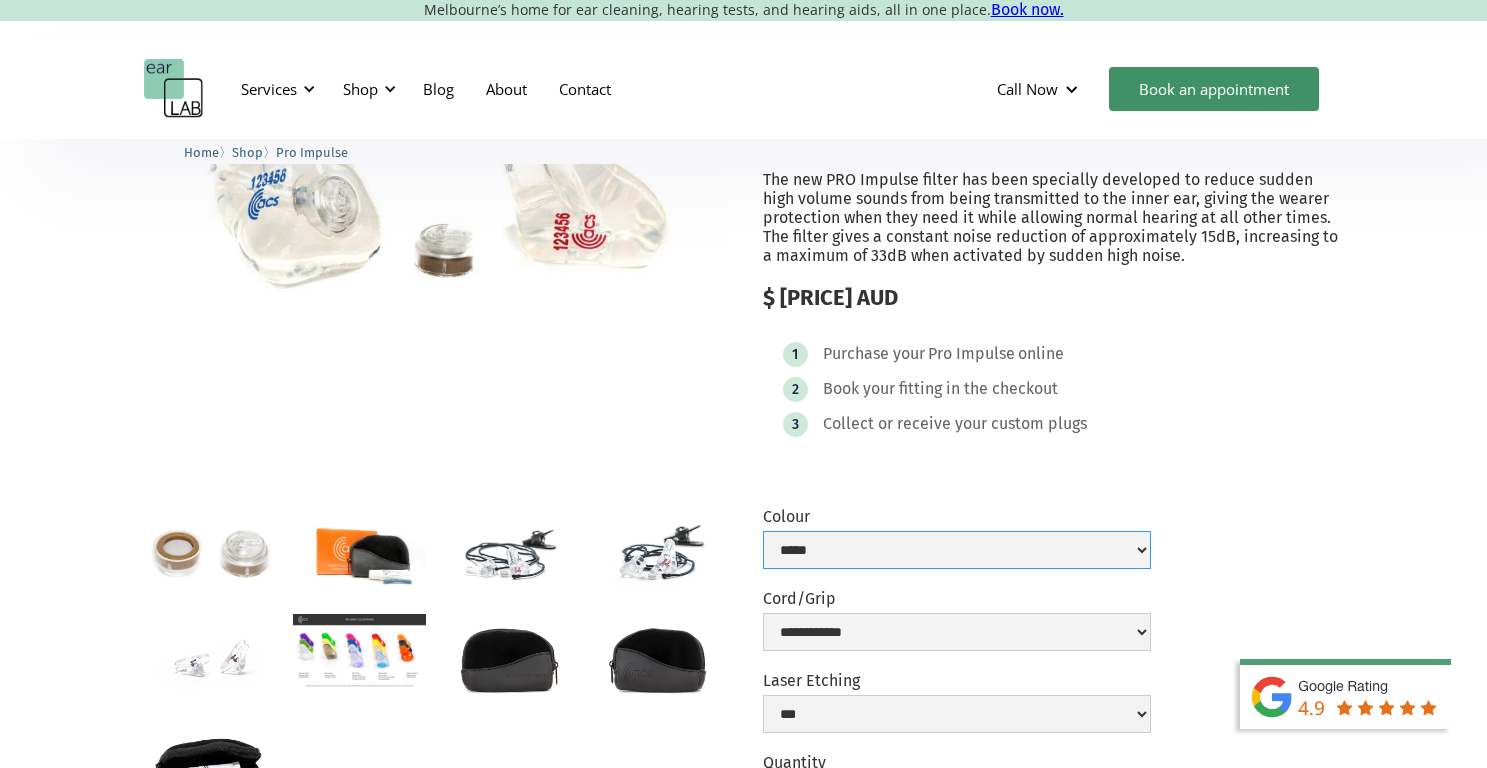 click on "**********" at bounding box center (957, 550) 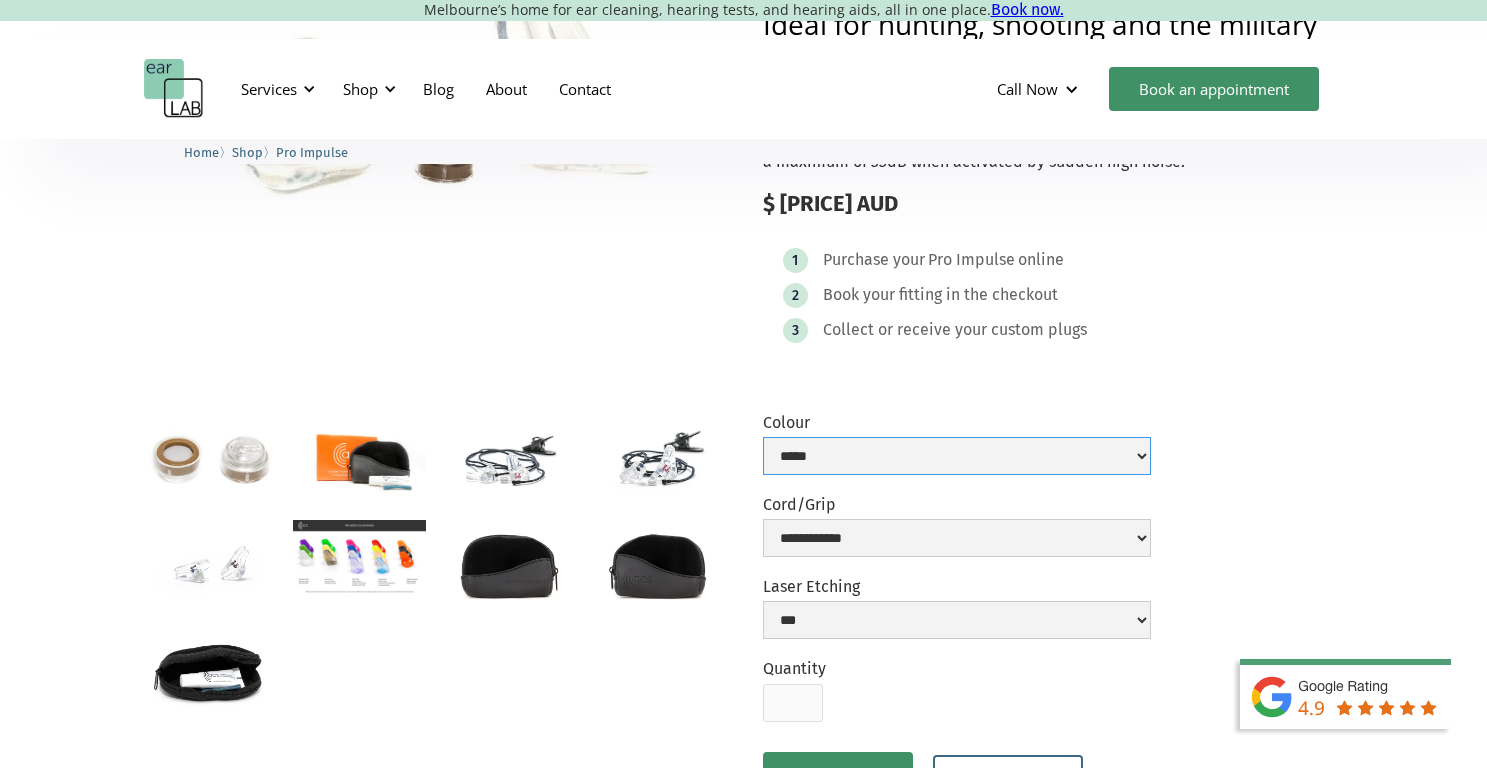 scroll, scrollTop: 283, scrollLeft: 0, axis: vertical 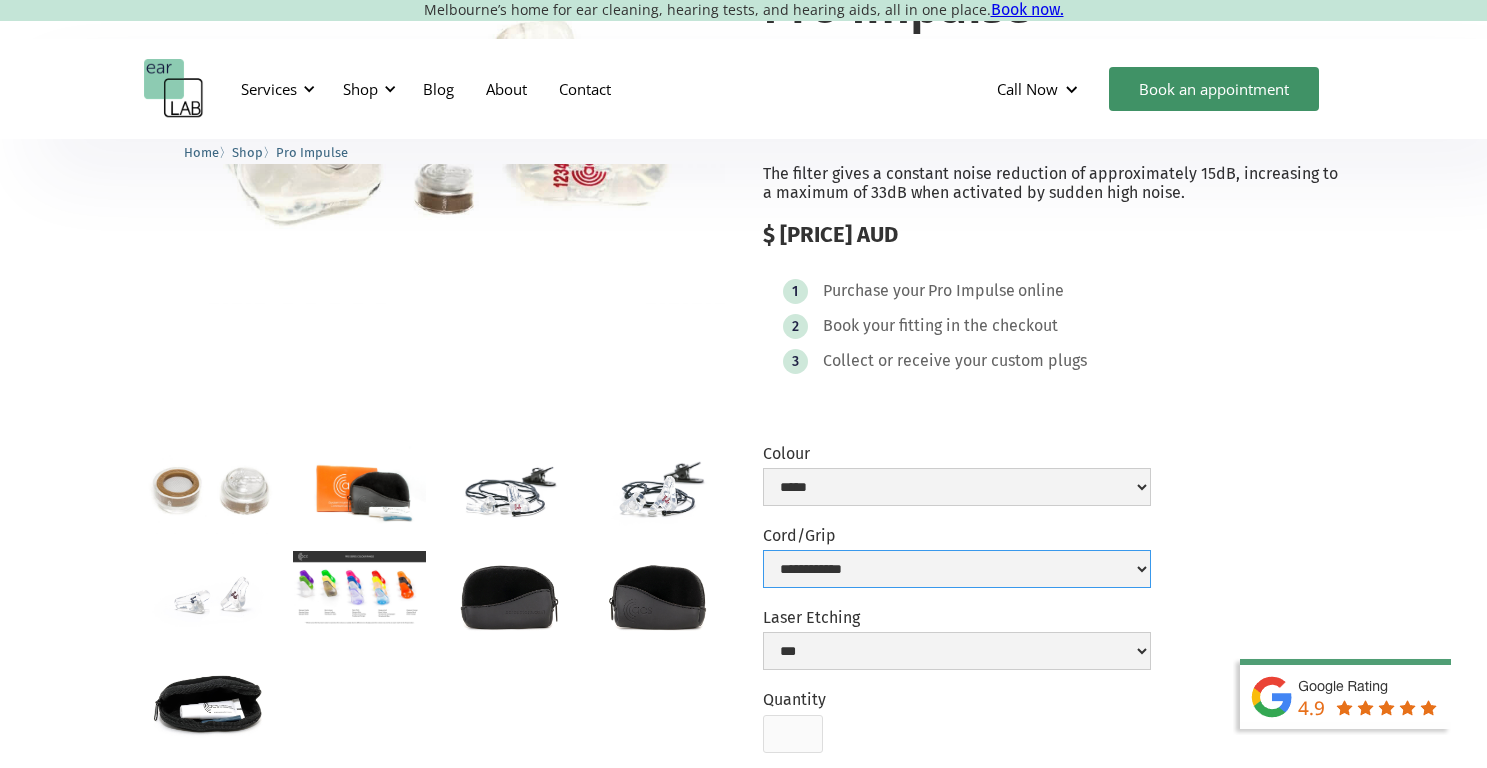 click on "**********" at bounding box center (957, 569) 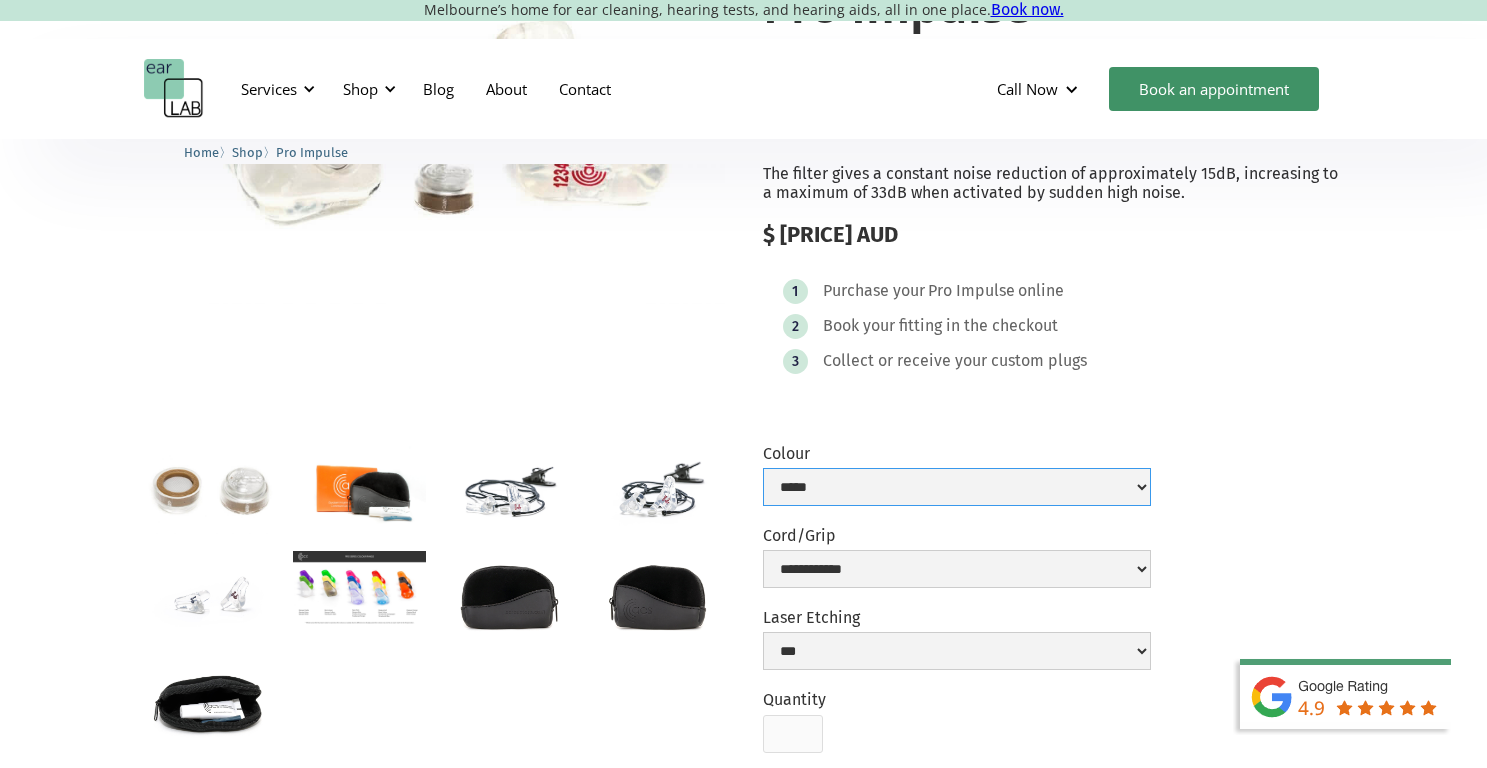 click on "**********" at bounding box center [957, 487] 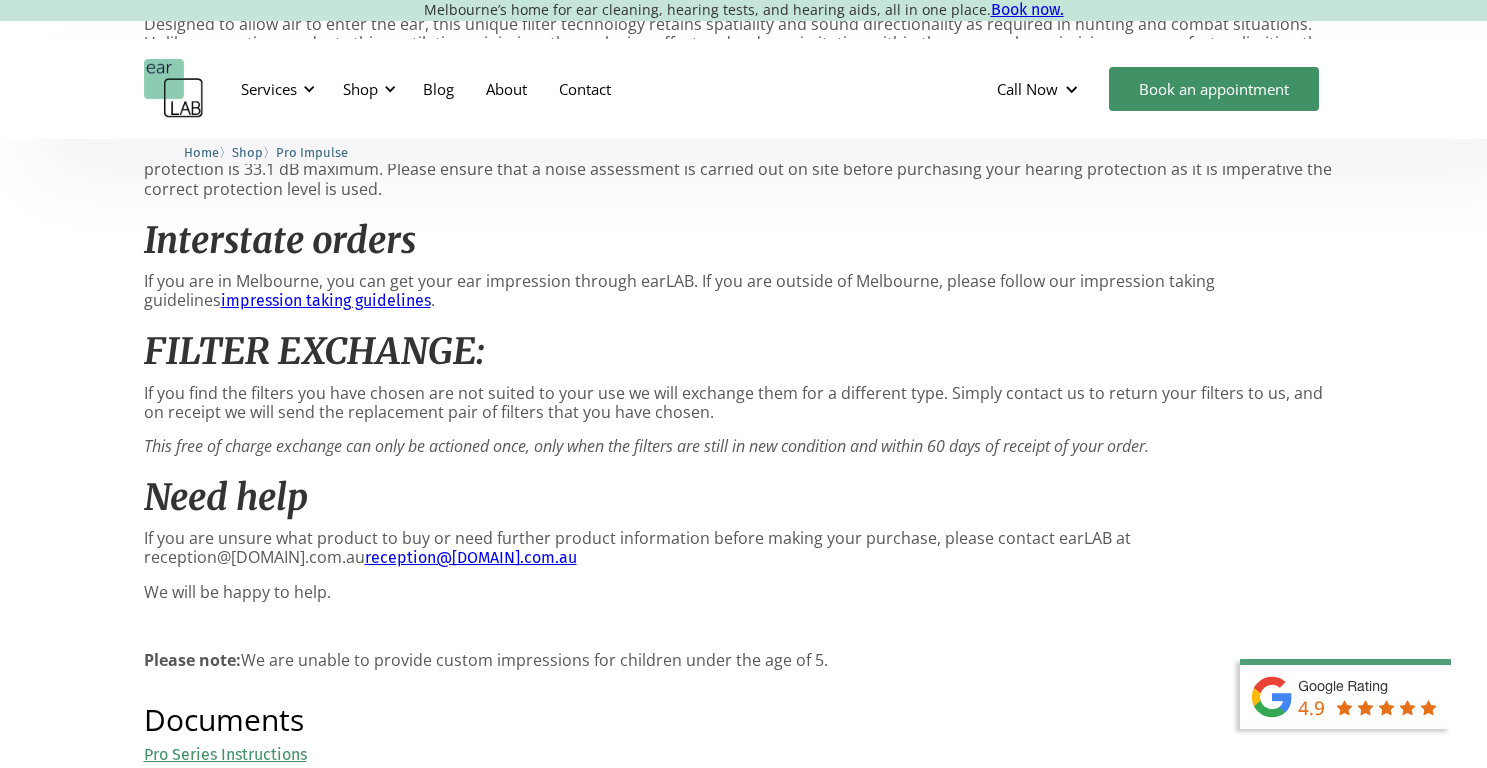 scroll, scrollTop: 1394, scrollLeft: 0, axis: vertical 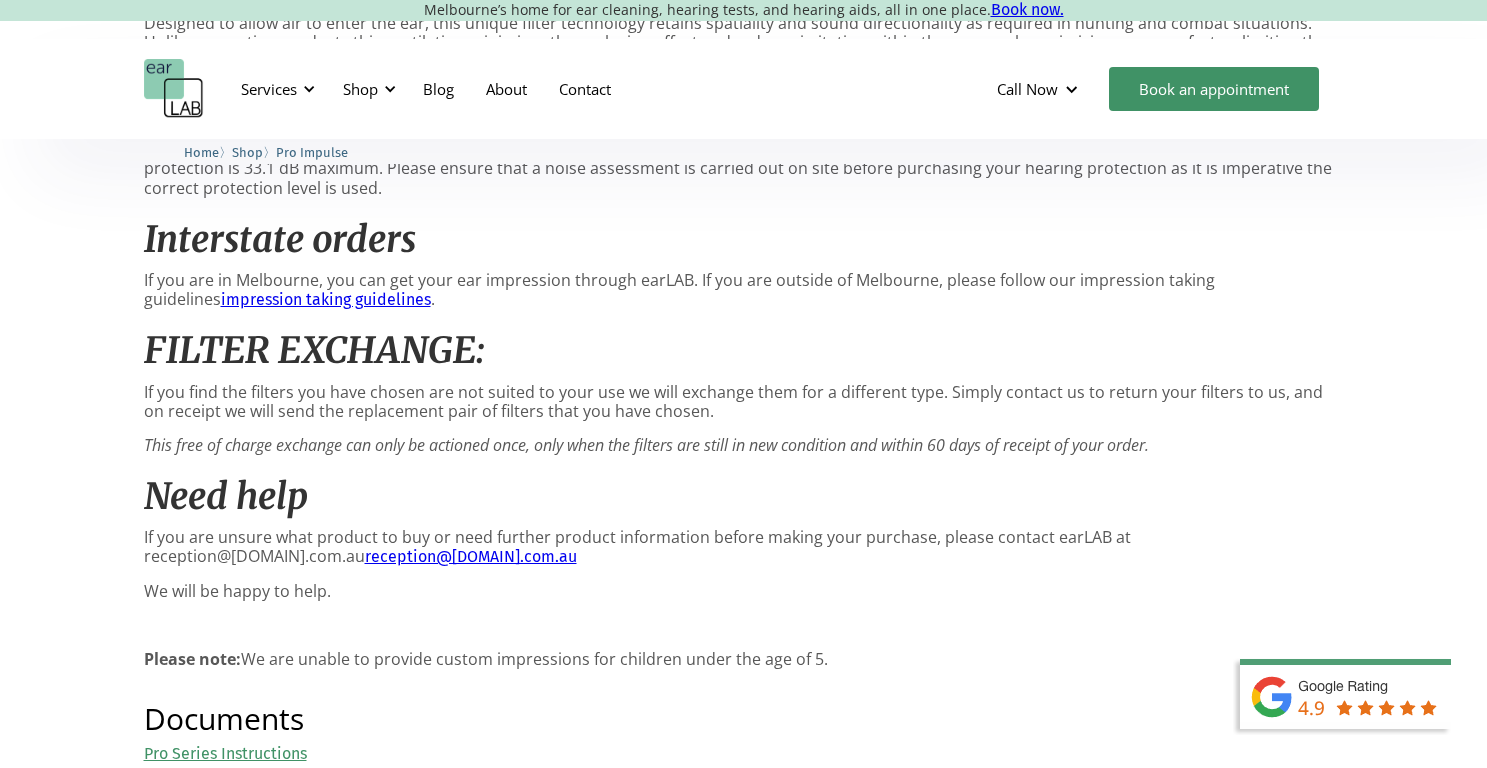 click on "impression taking guidelines" at bounding box center (326, 299) 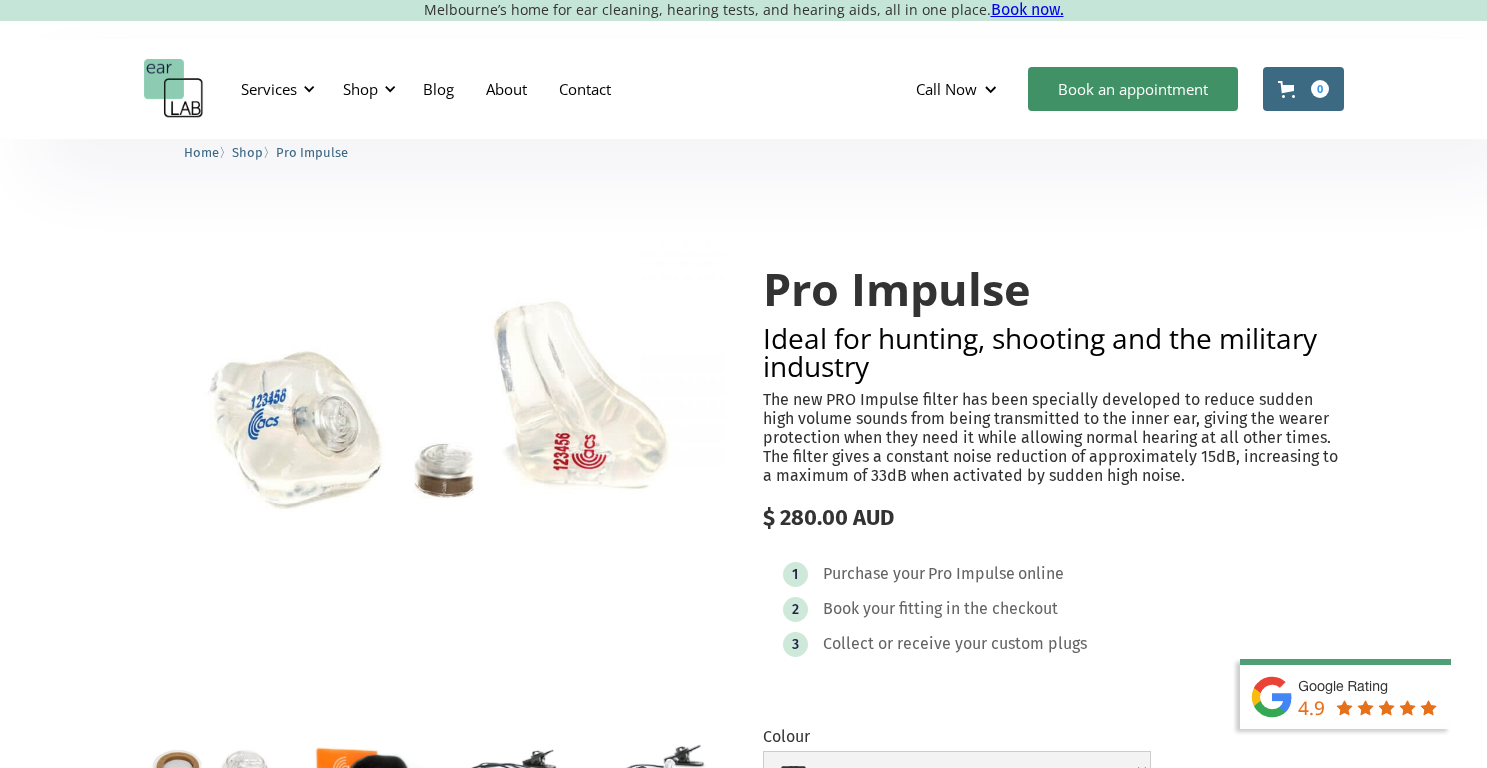 select on "**********" 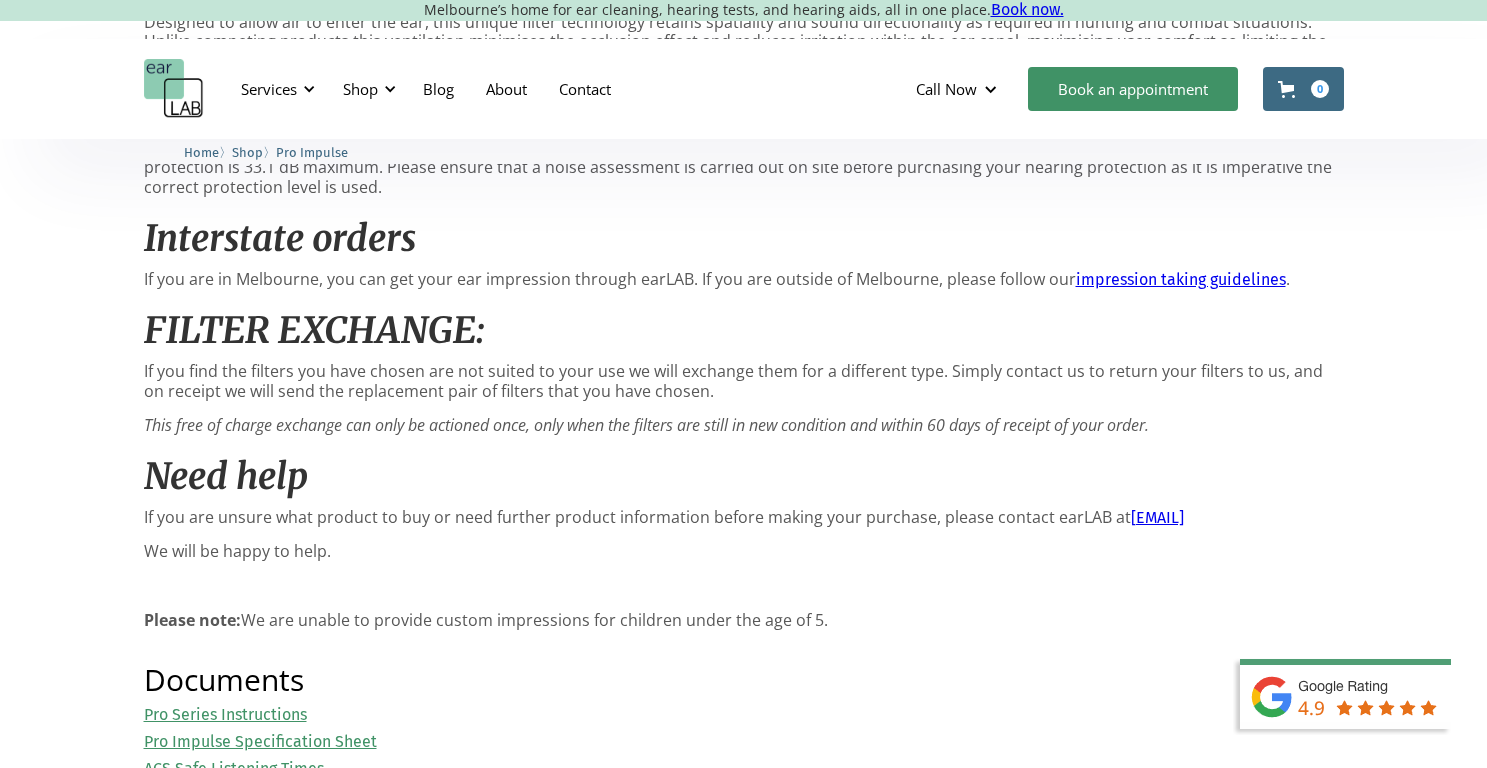 scroll, scrollTop: 0, scrollLeft: 0, axis: both 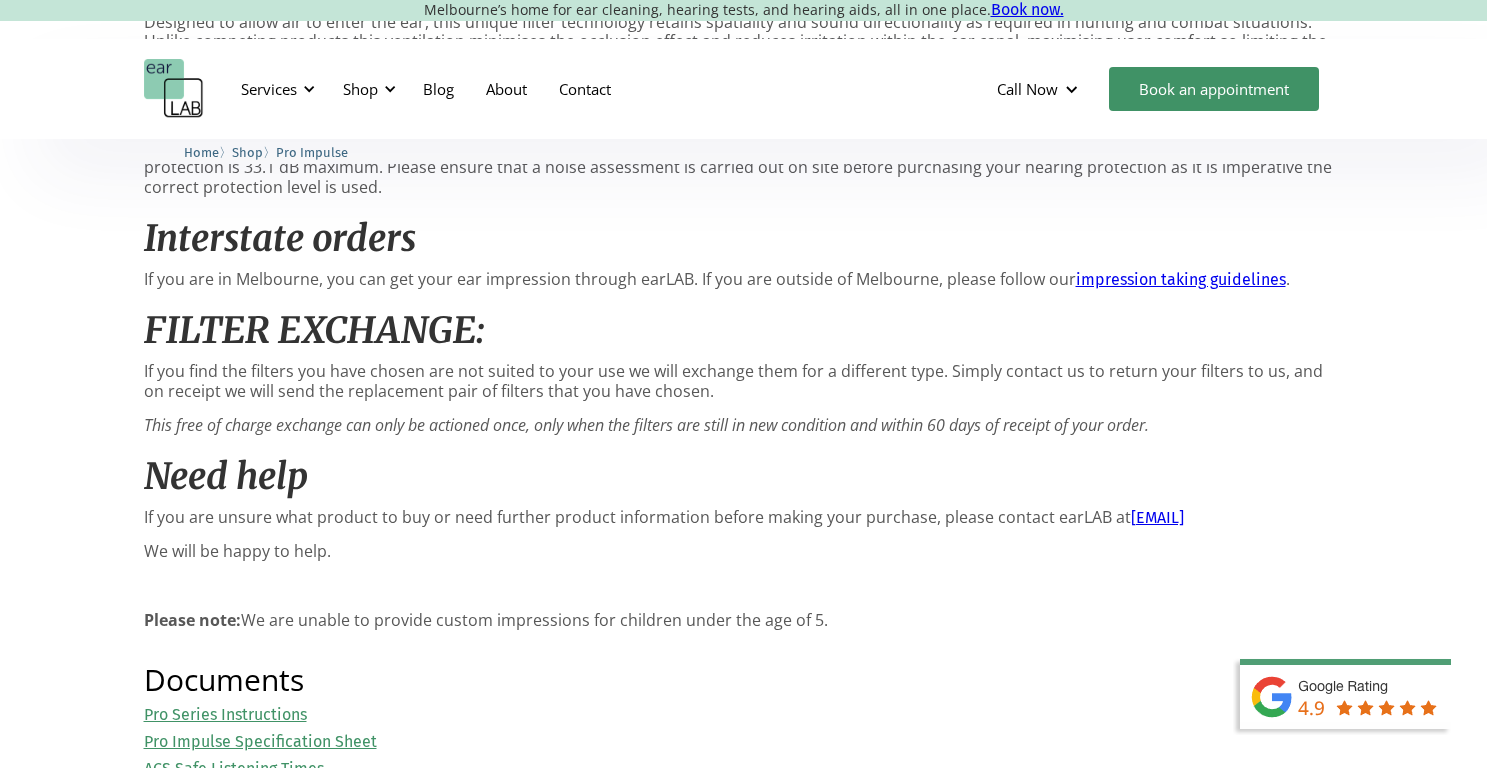 select 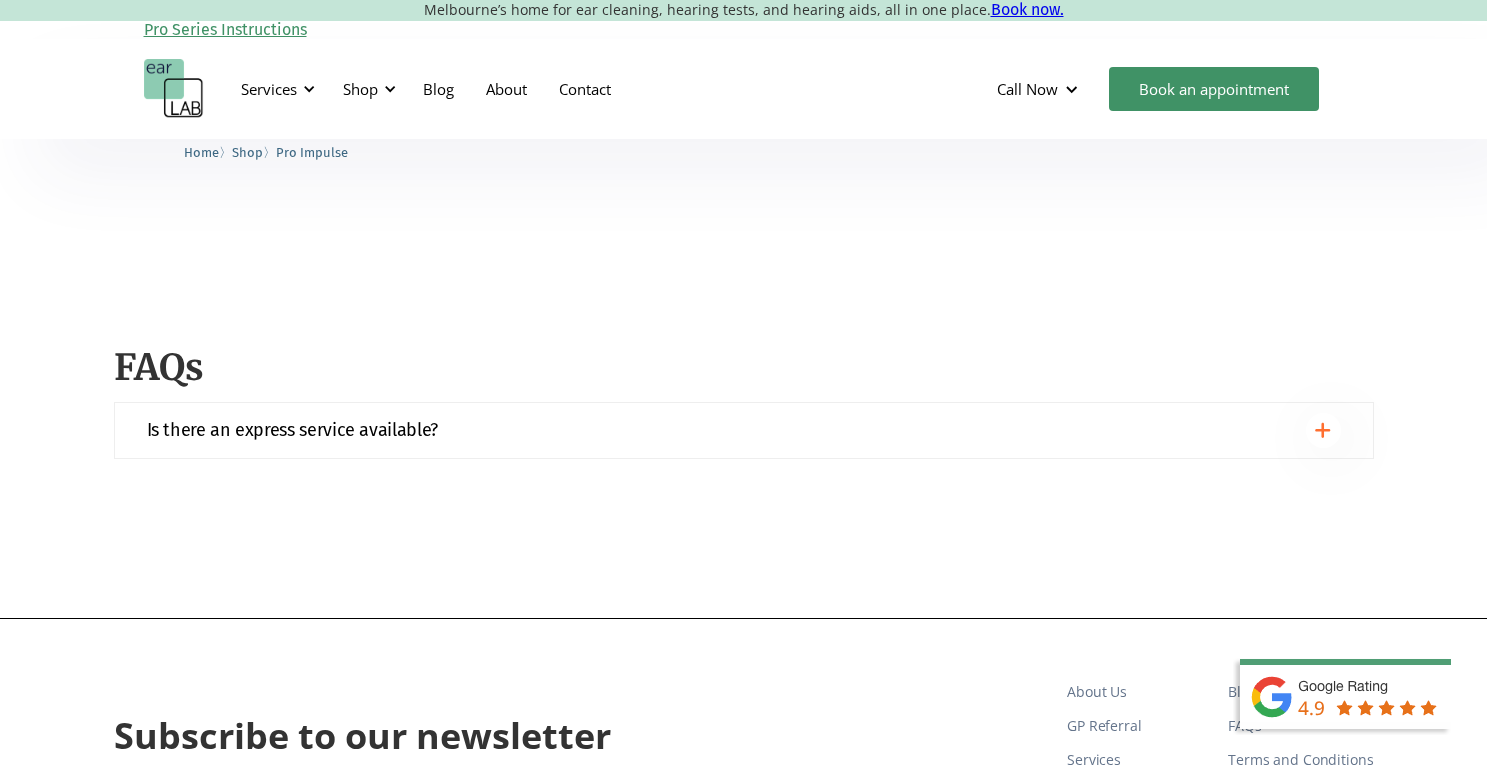 scroll, scrollTop: 2077, scrollLeft: 0, axis: vertical 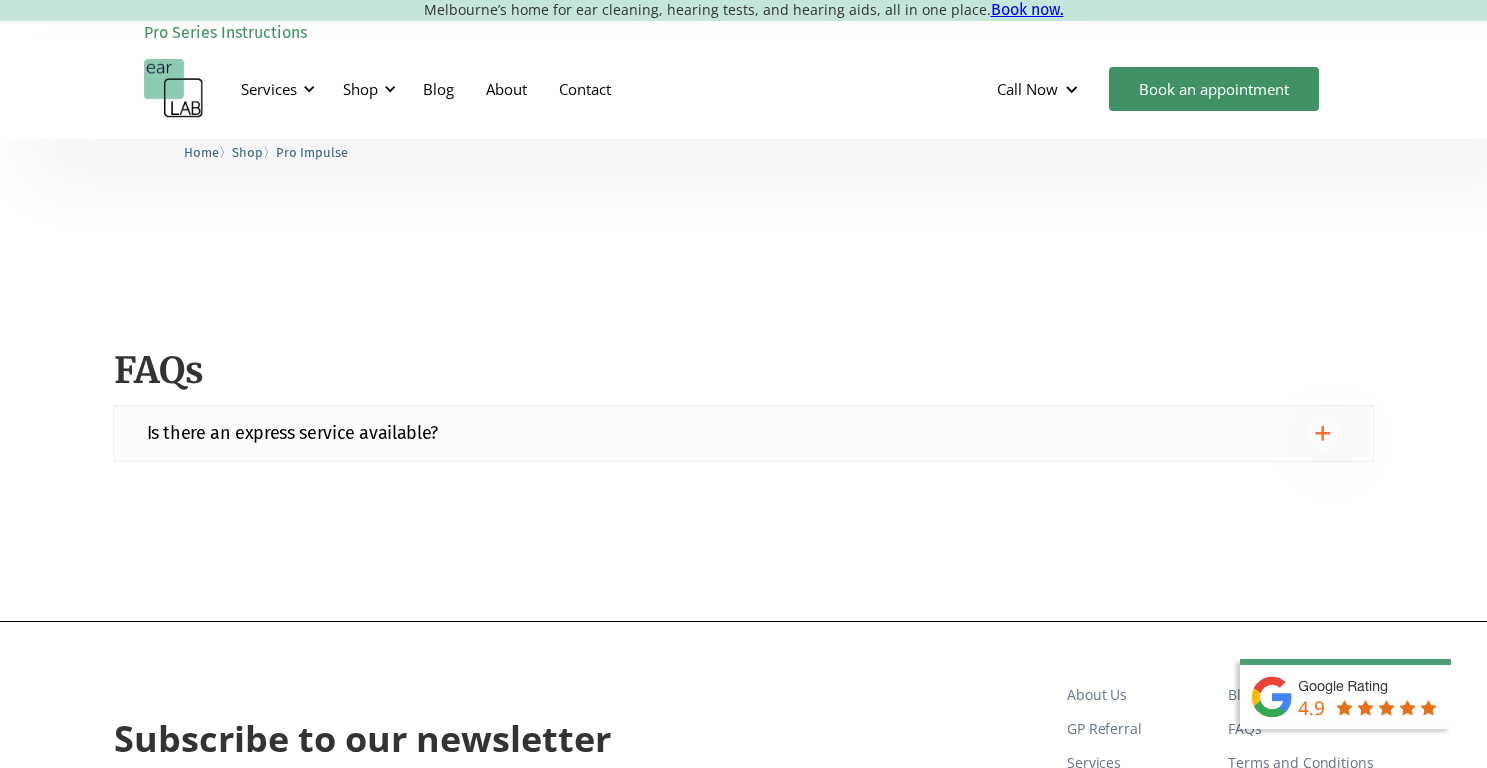 click on "Is there an express service available?" at bounding box center [744, 433] 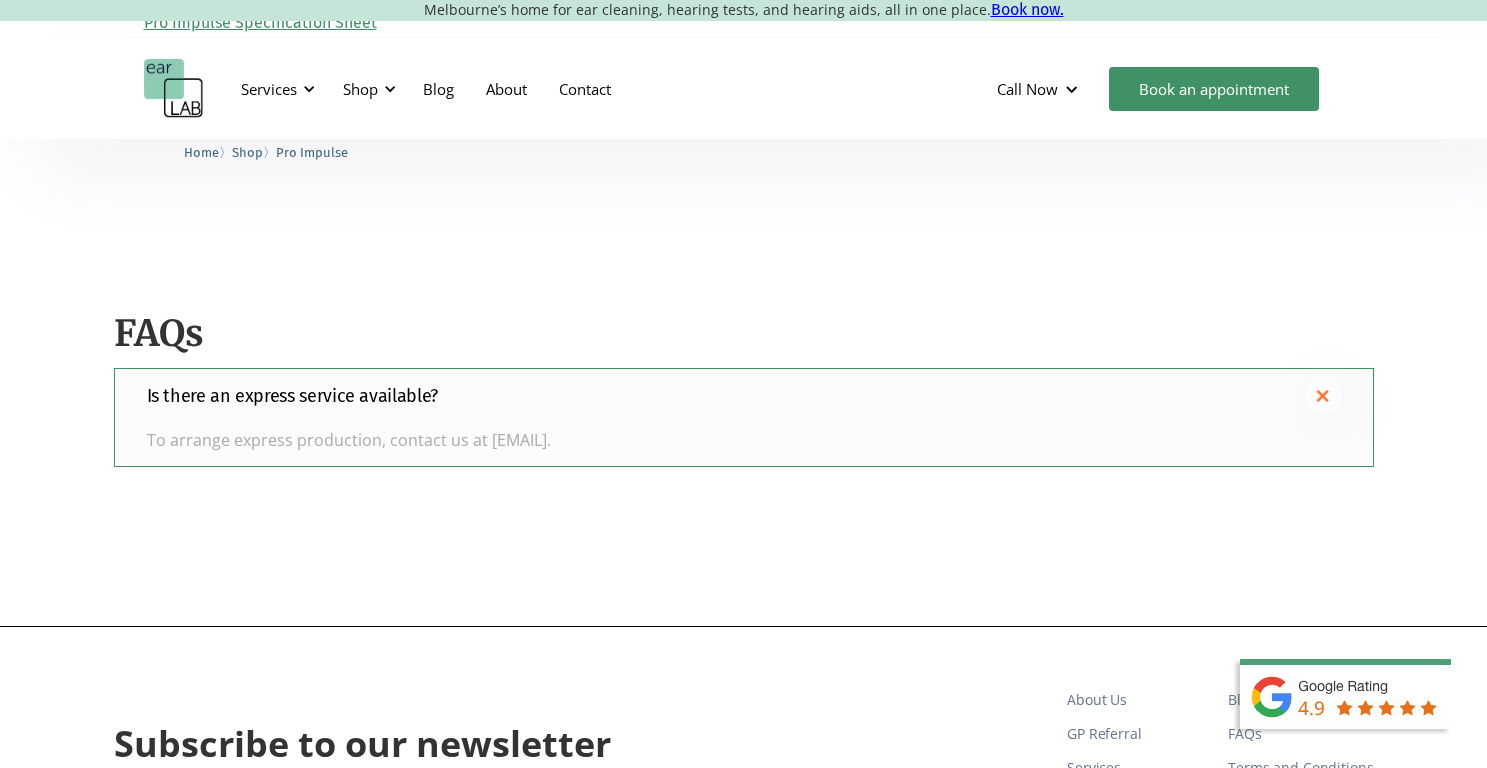 scroll, scrollTop: 2113, scrollLeft: 0, axis: vertical 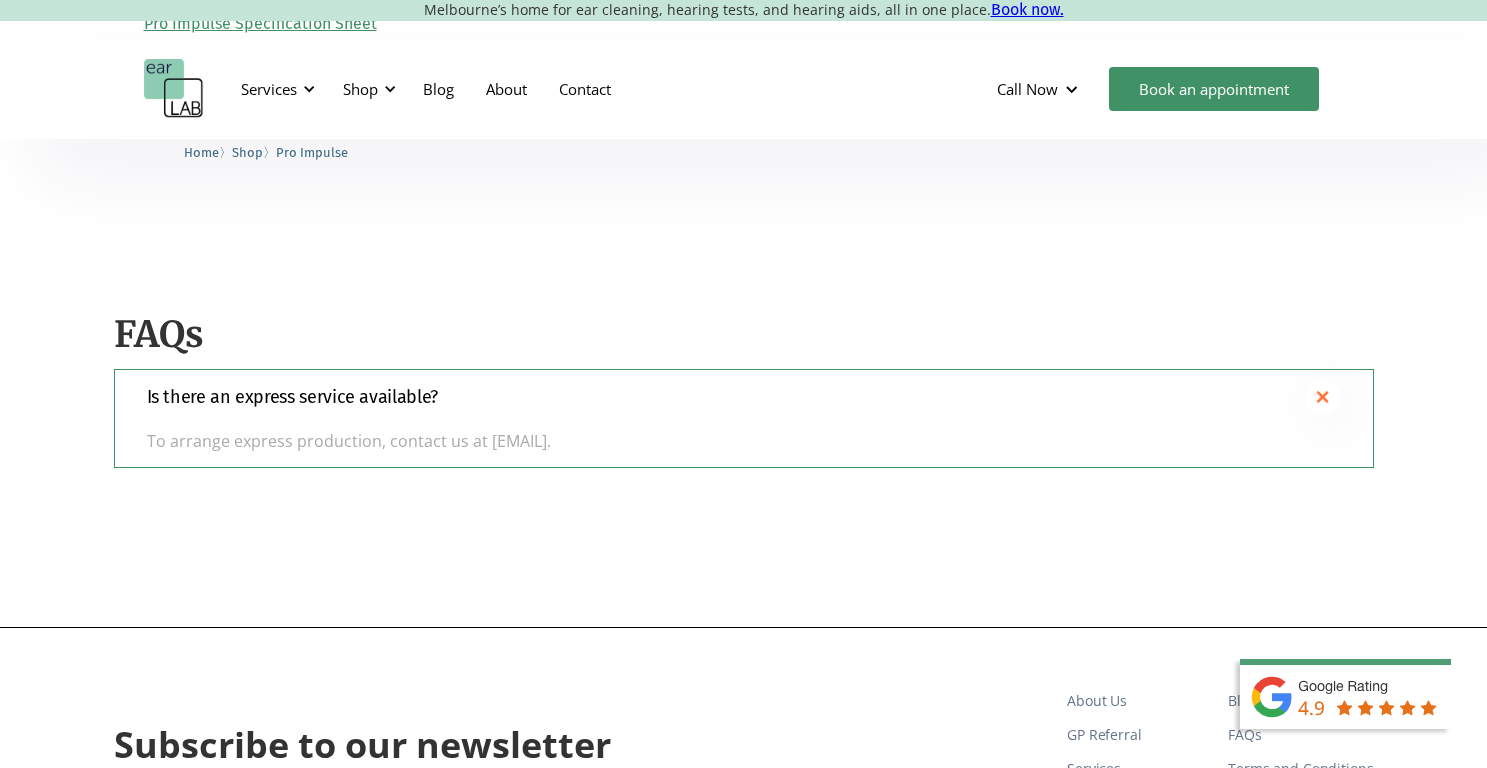 click at bounding box center [1357, 713] 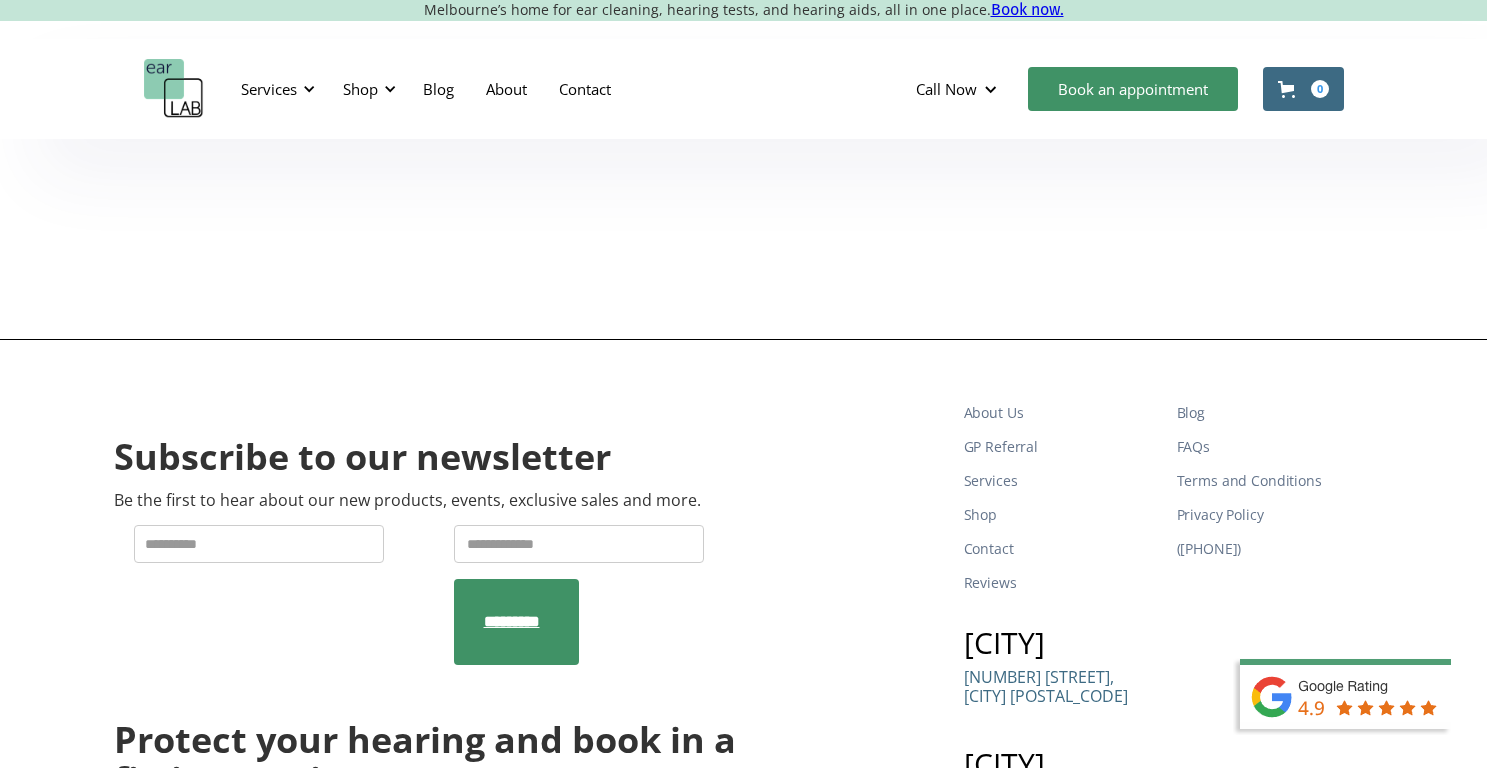 scroll, scrollTop: 0, scrollLeft: 0, axis: both 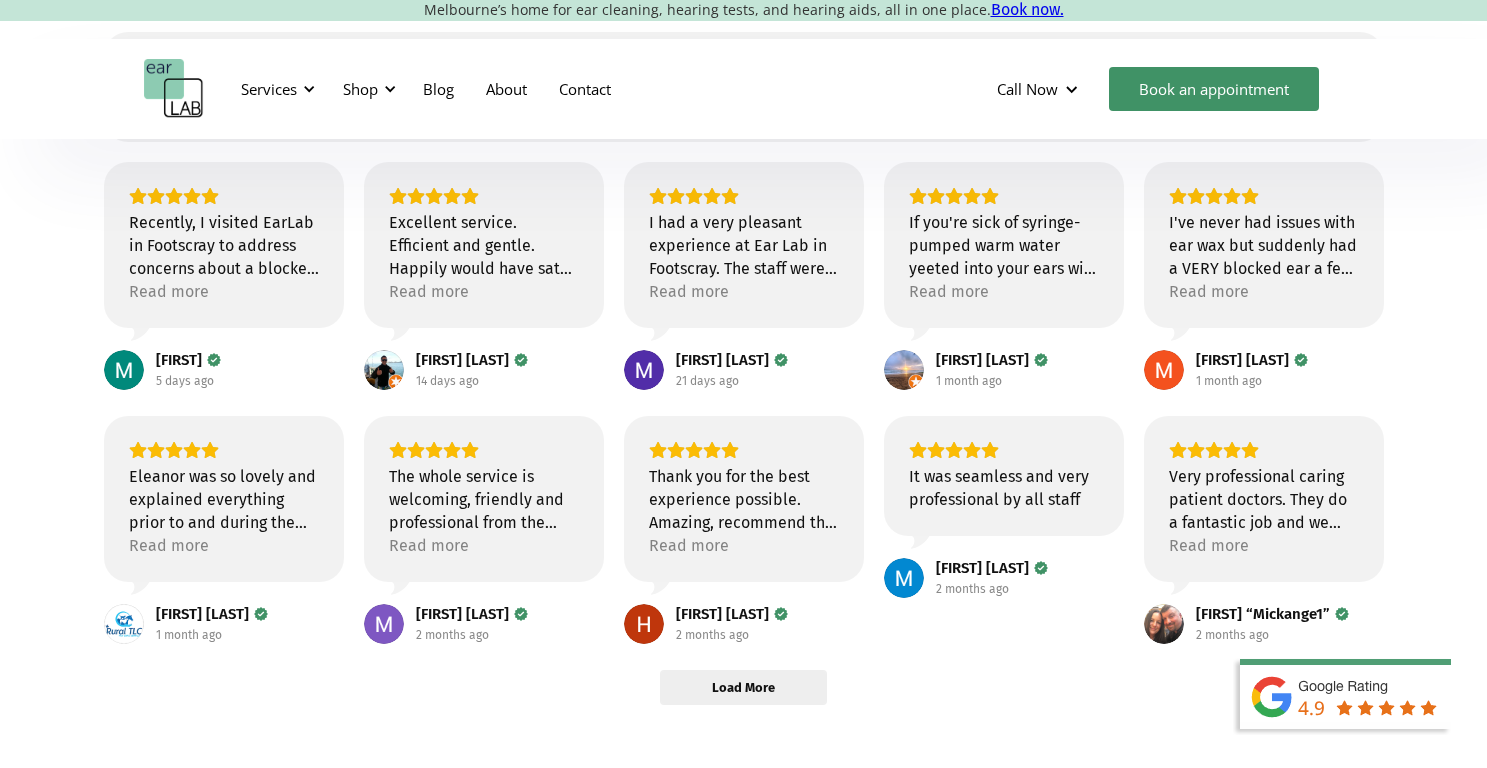 click on "Load More" at bounding box center [743, 687] 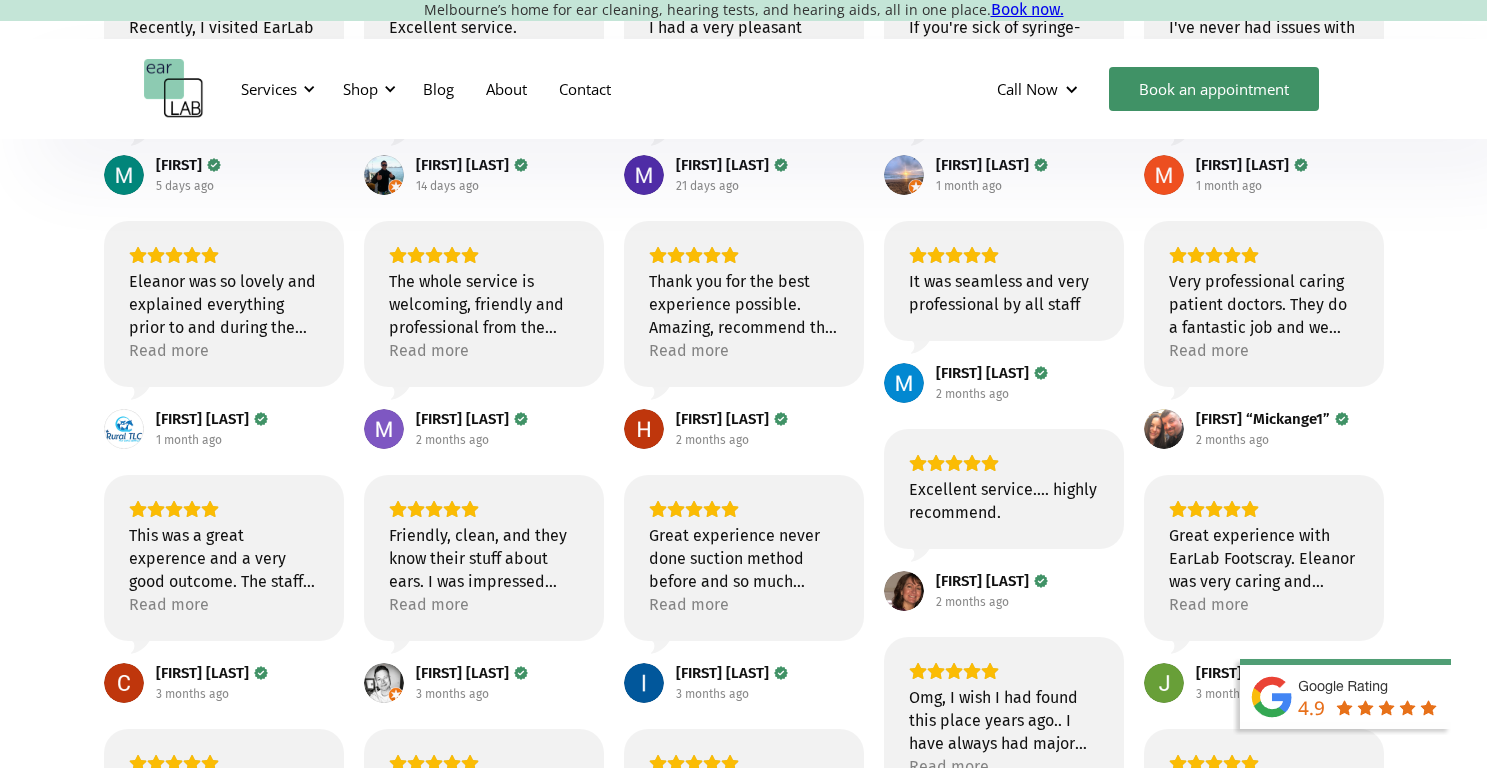 scroll, scrollTop: 0, scrollLeft: 0, axis: both 